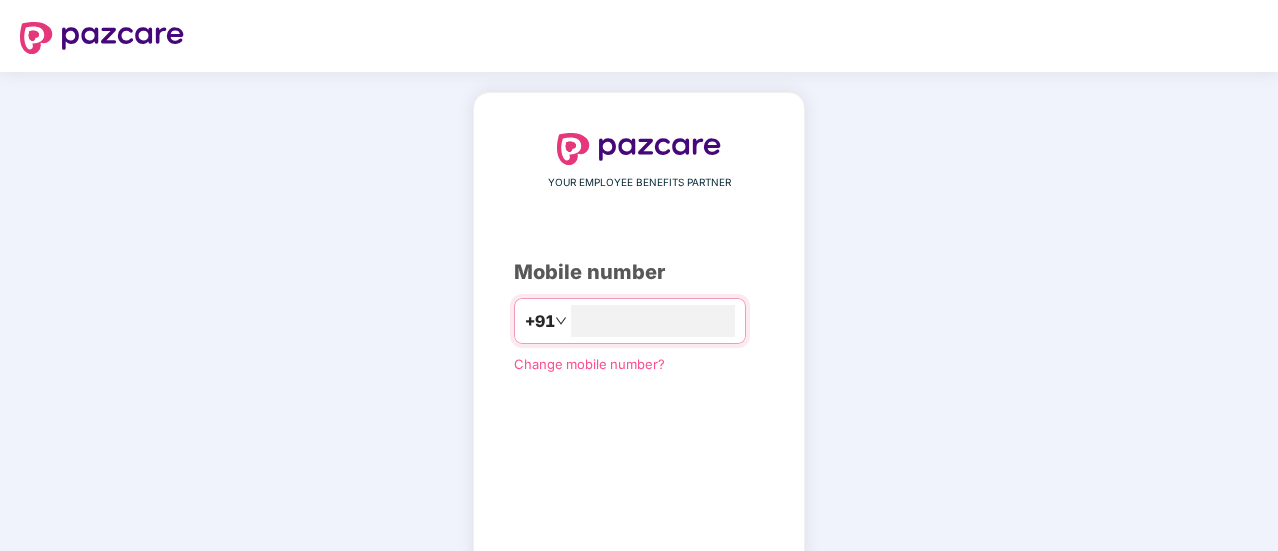scroll, scrollTop: 0, scrollLeft: 0, axis: both 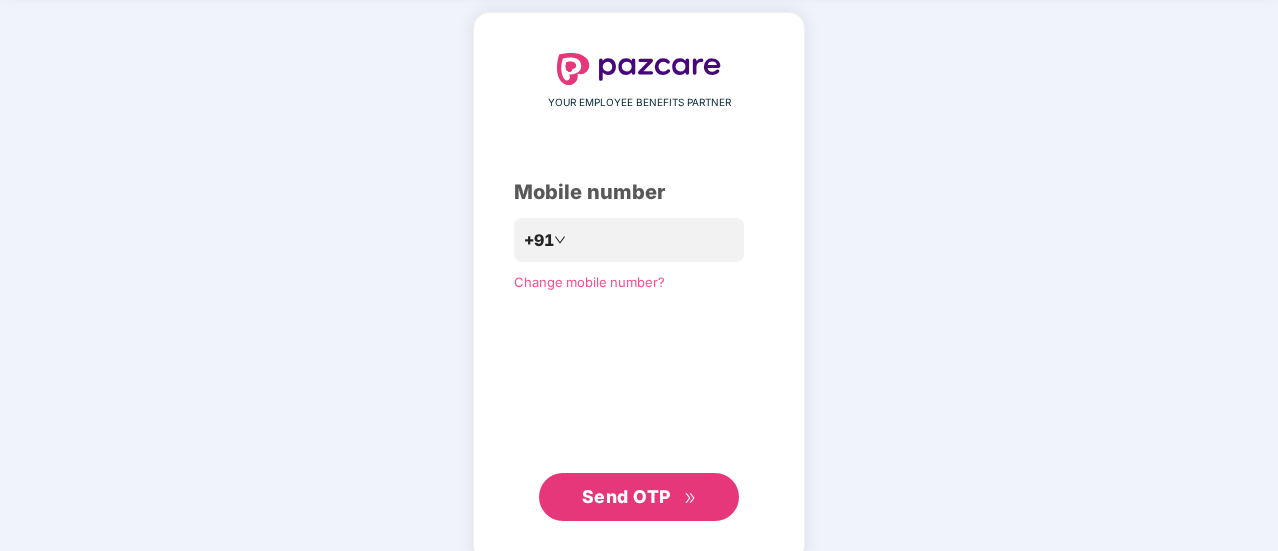 click on "**********" at bounding box center (639, 287) 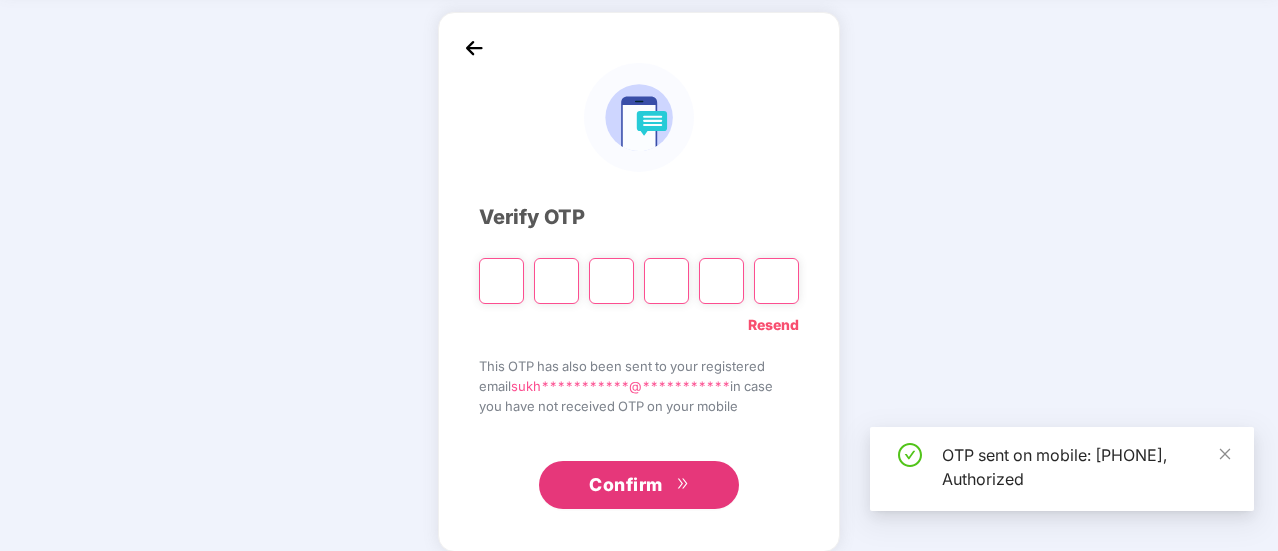 click at bounding box center [501, 281] 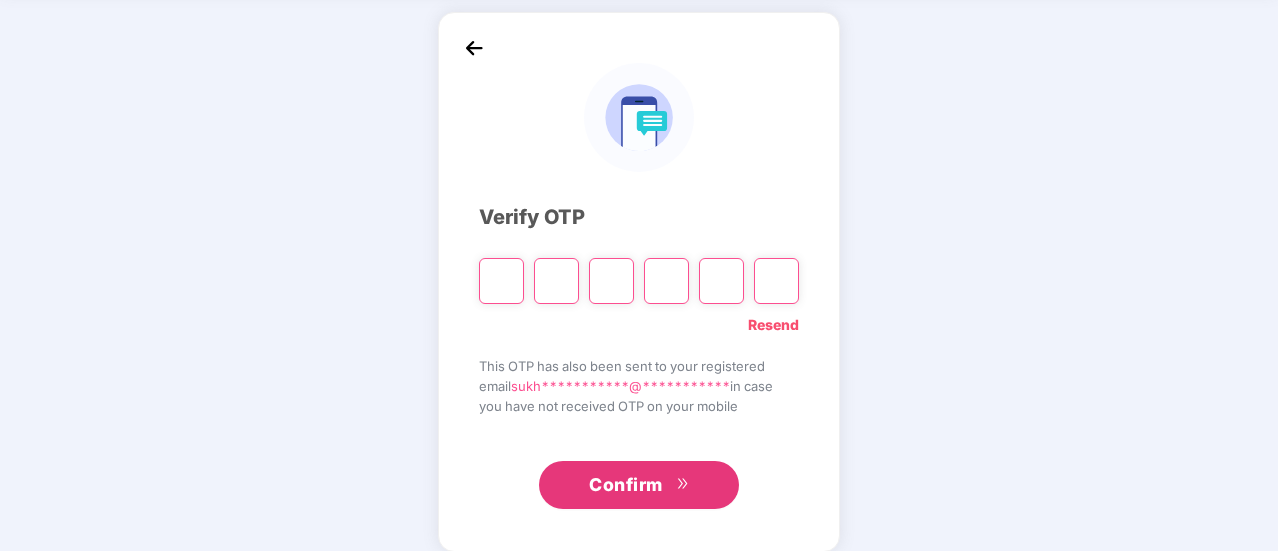 type on "*" 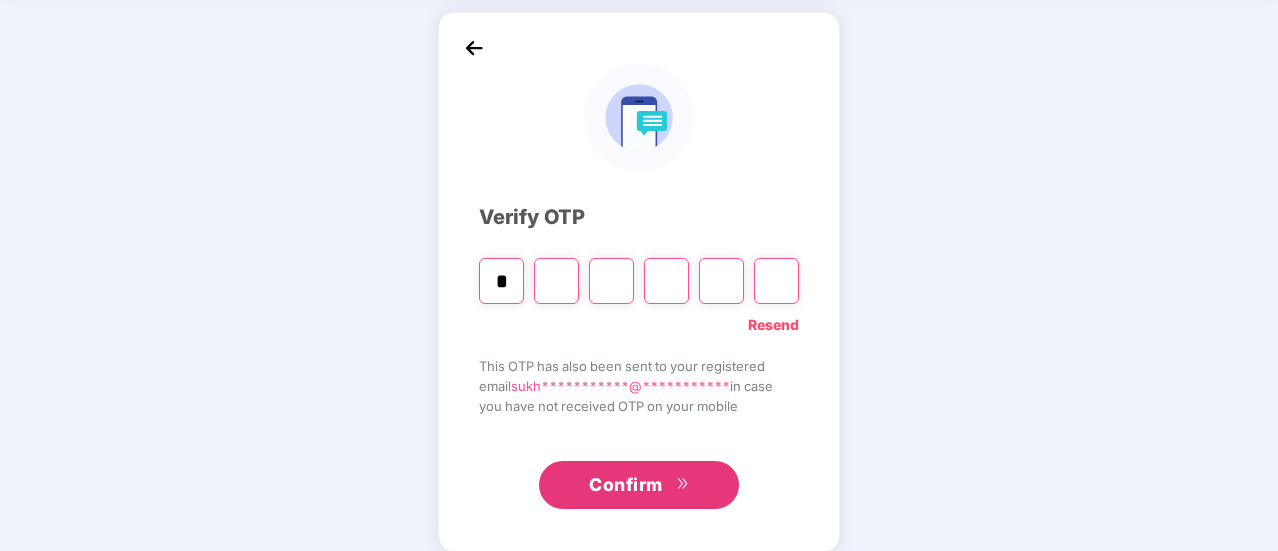type on "*" 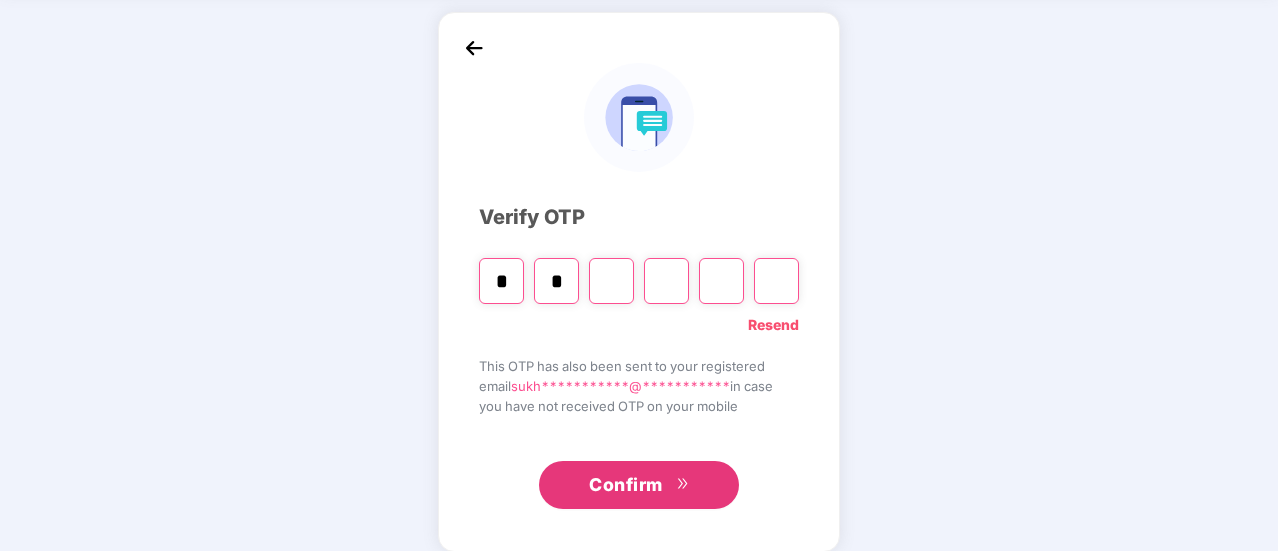 type on "*" 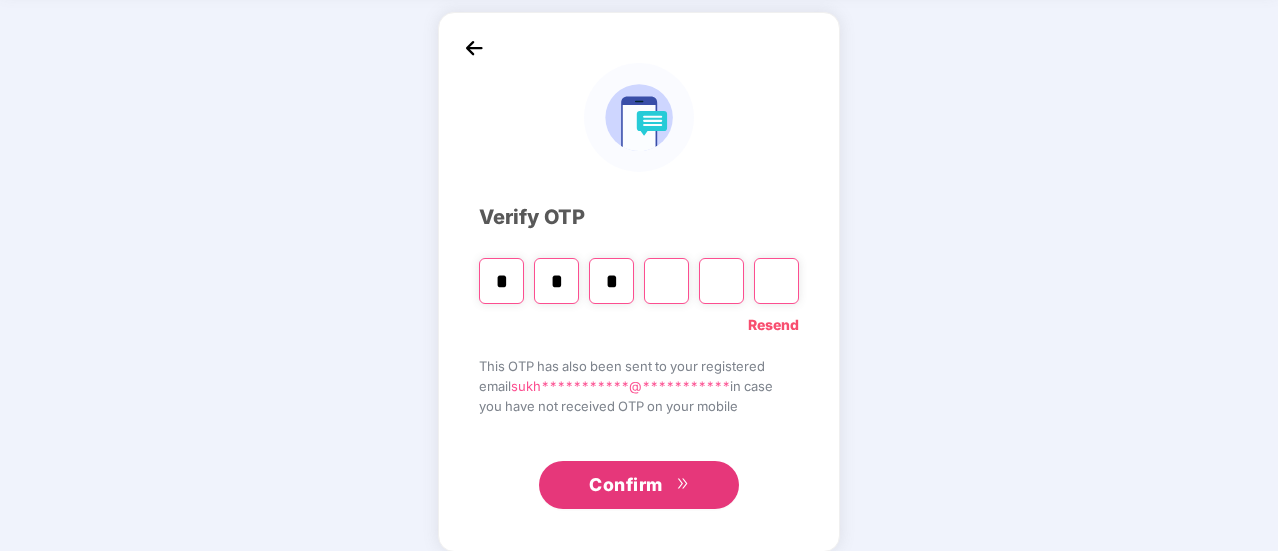 type on "*" 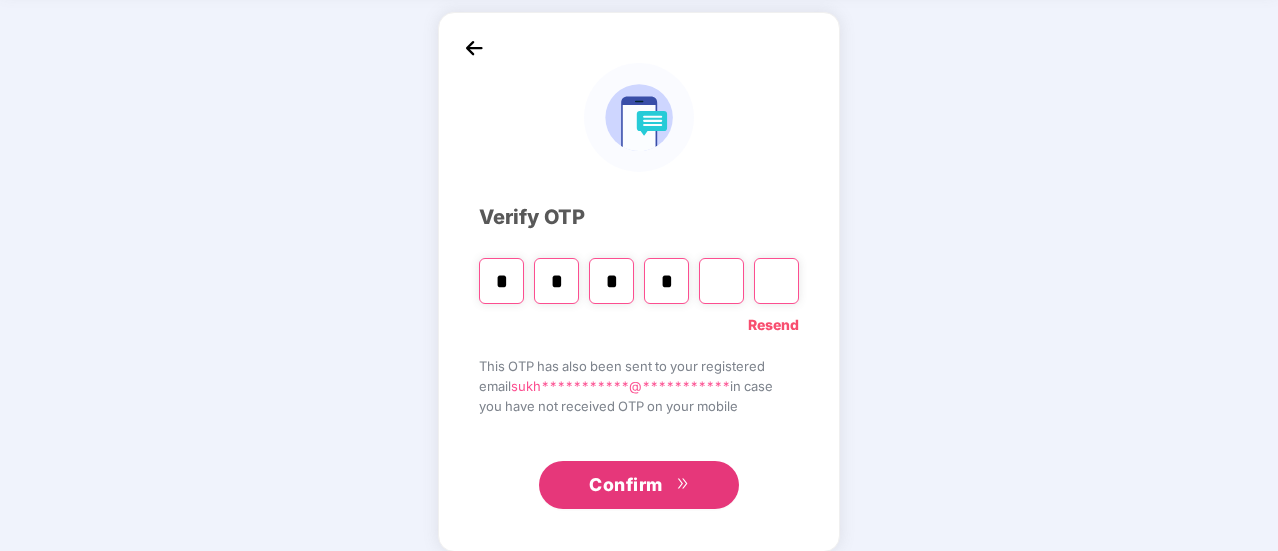 type on "*" 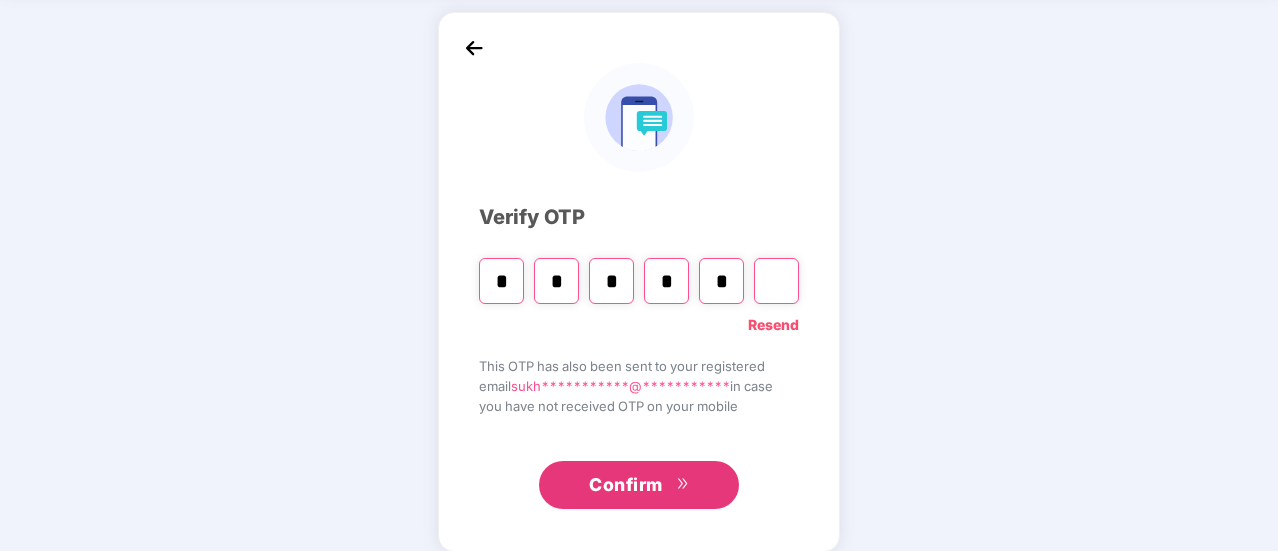 type on "*" 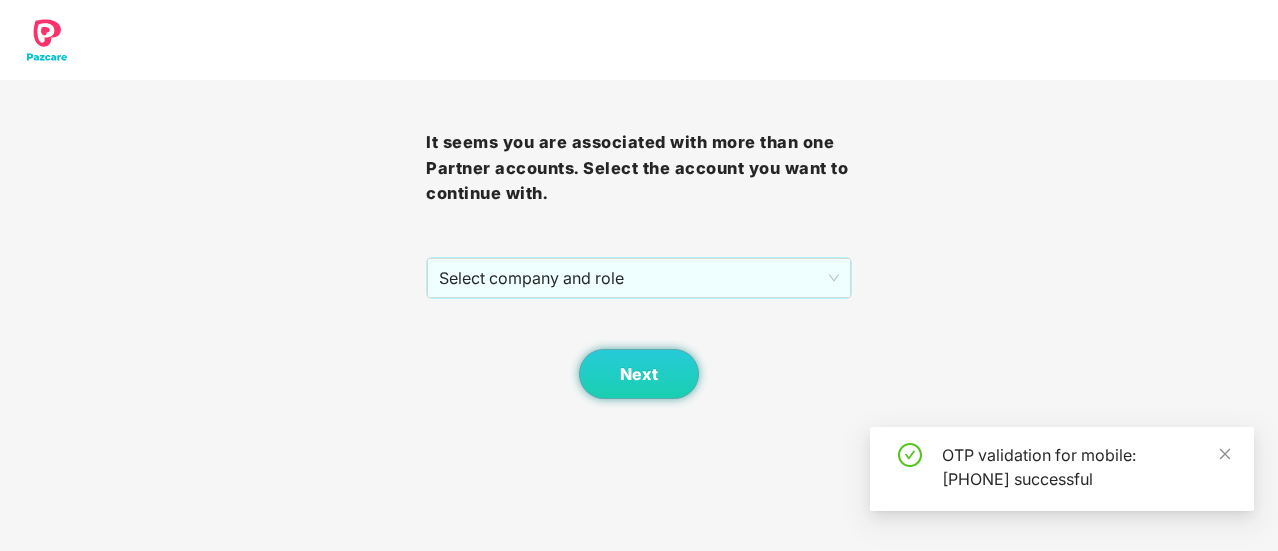 scroll, scrollTop: 0, scrollLeft: 0, axis: both 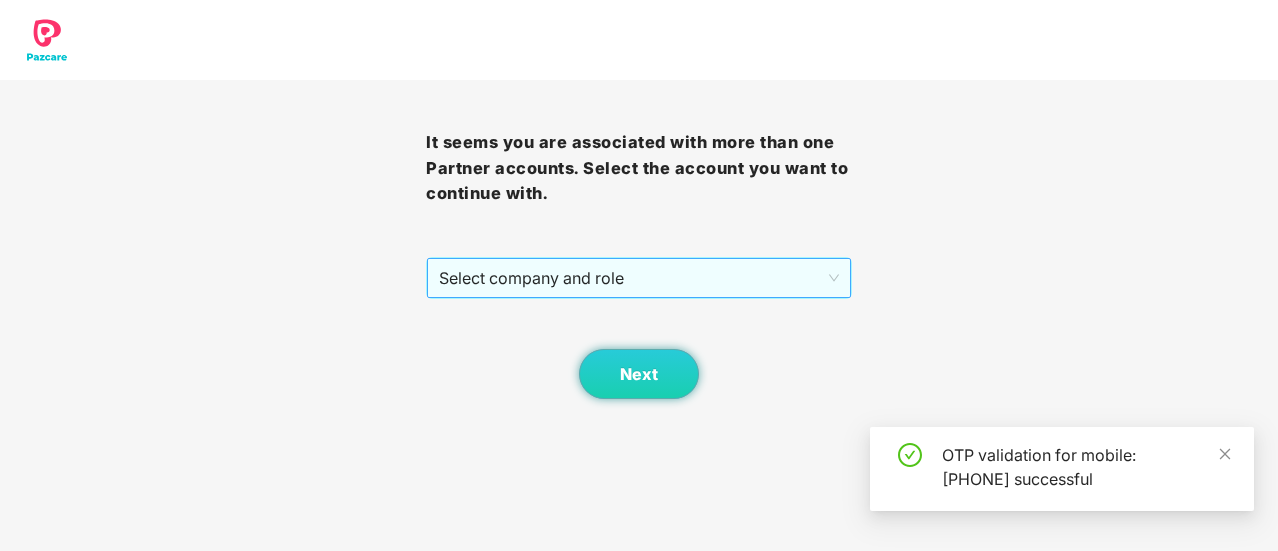 click on "Select company and role" at bounding box center [639, 278] 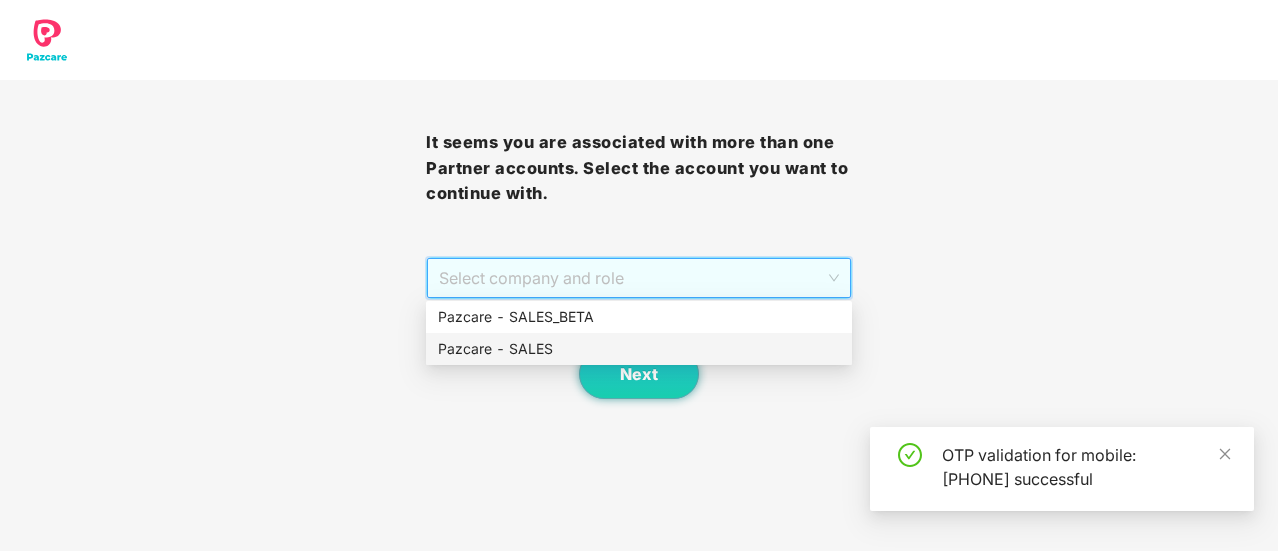 click on "Pazcare - SALES" at bounding box center [639, 349] 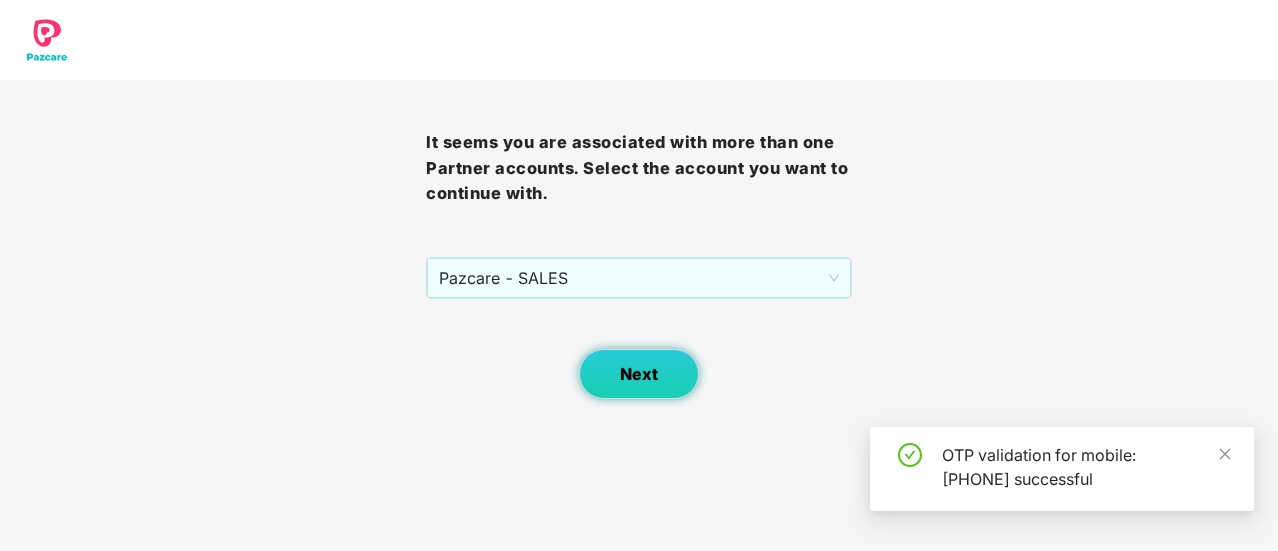 click on "Next" at bounding box center [639, 374] 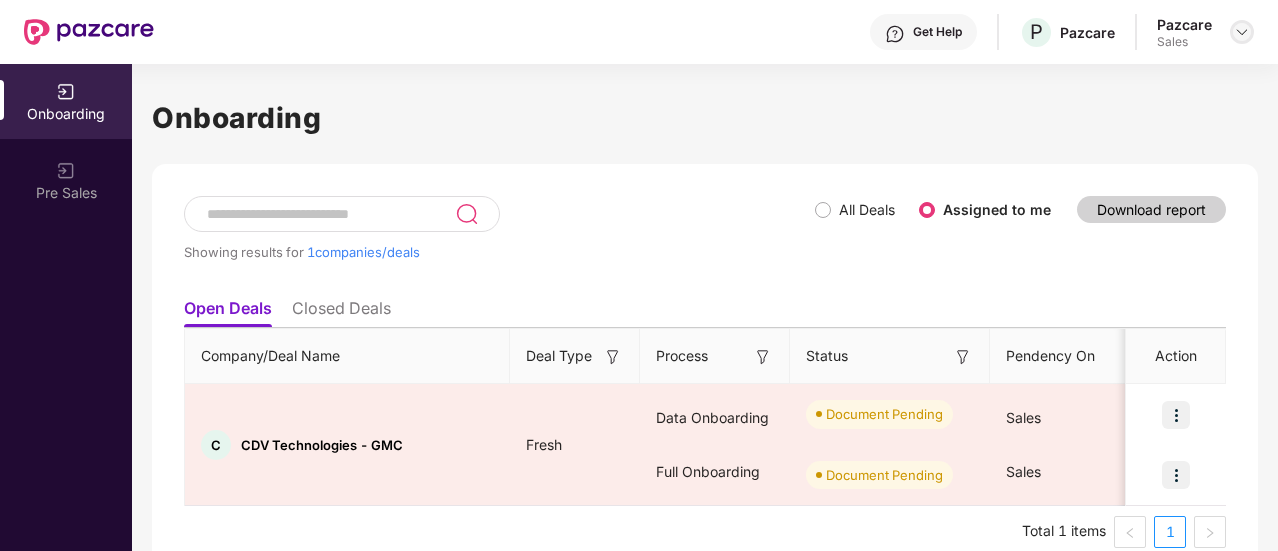 click at bounding box center [1242, 32] 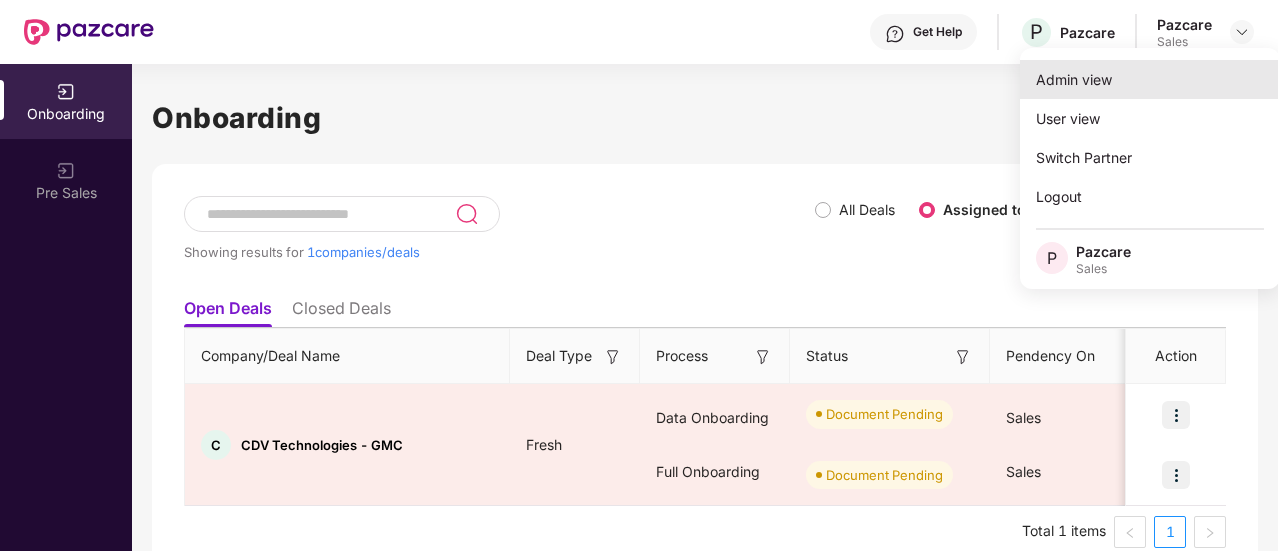 click on "Admin view" at bounding box center (1150, 79) 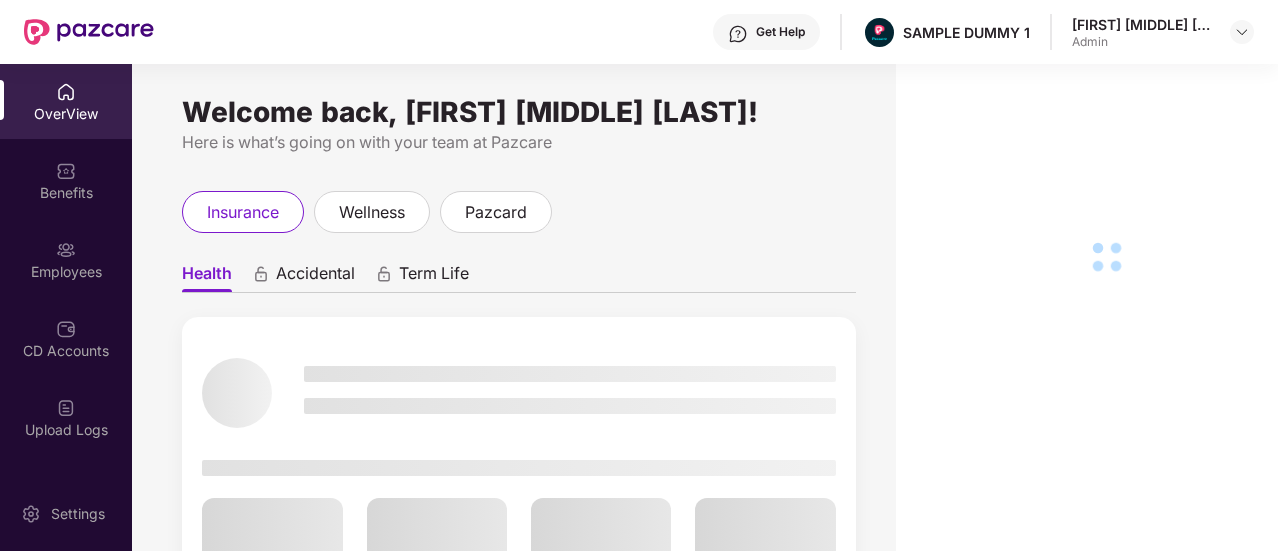 click on "Employees" at bounding box center (66, 259) 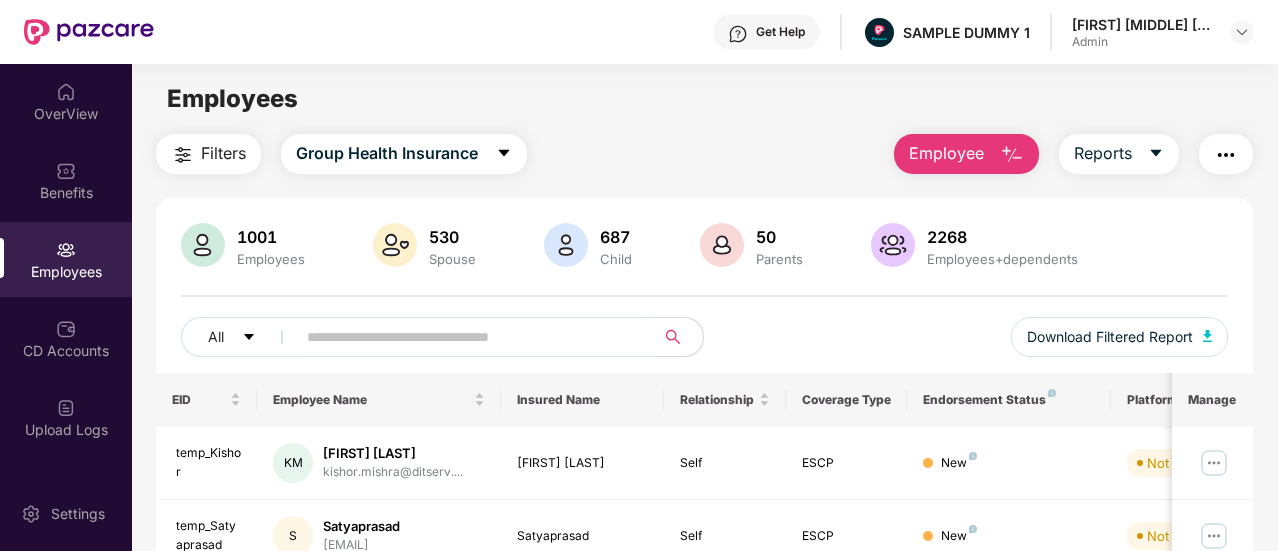click on "Employee" at bounding box center [946, 153] 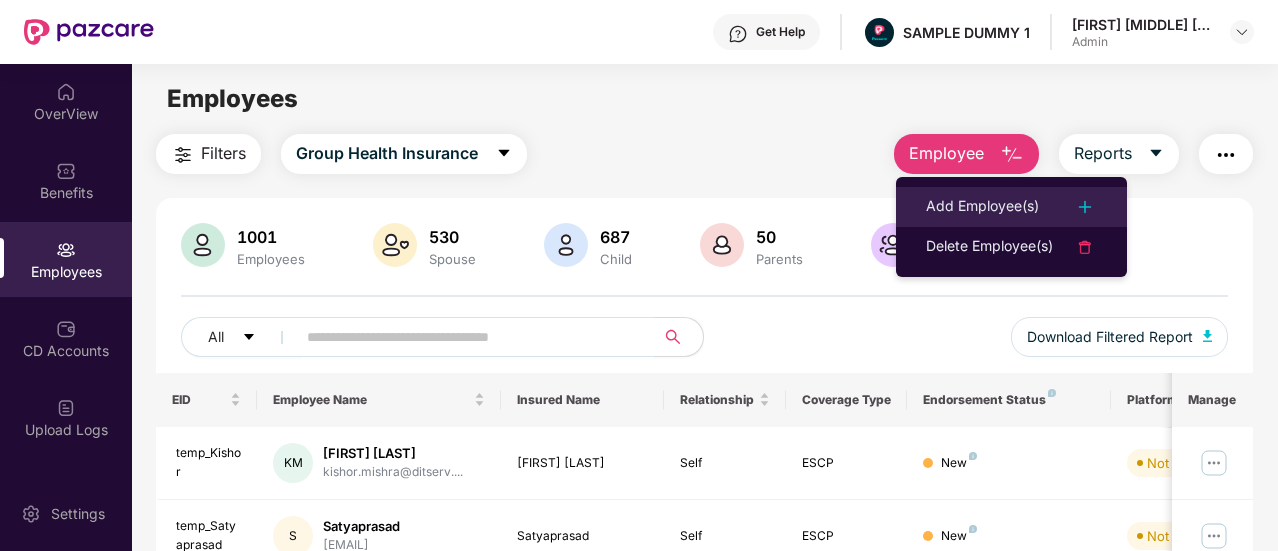 click on "Add Employee(s)" at bounding box center (1011, 207) 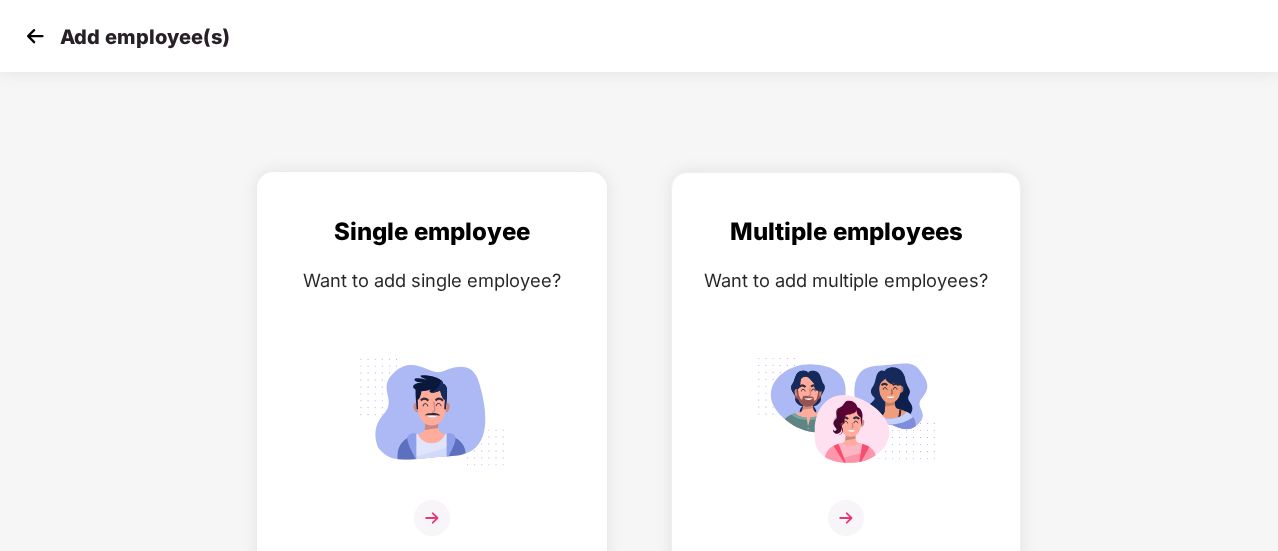 click at bounding box center (432, 411) 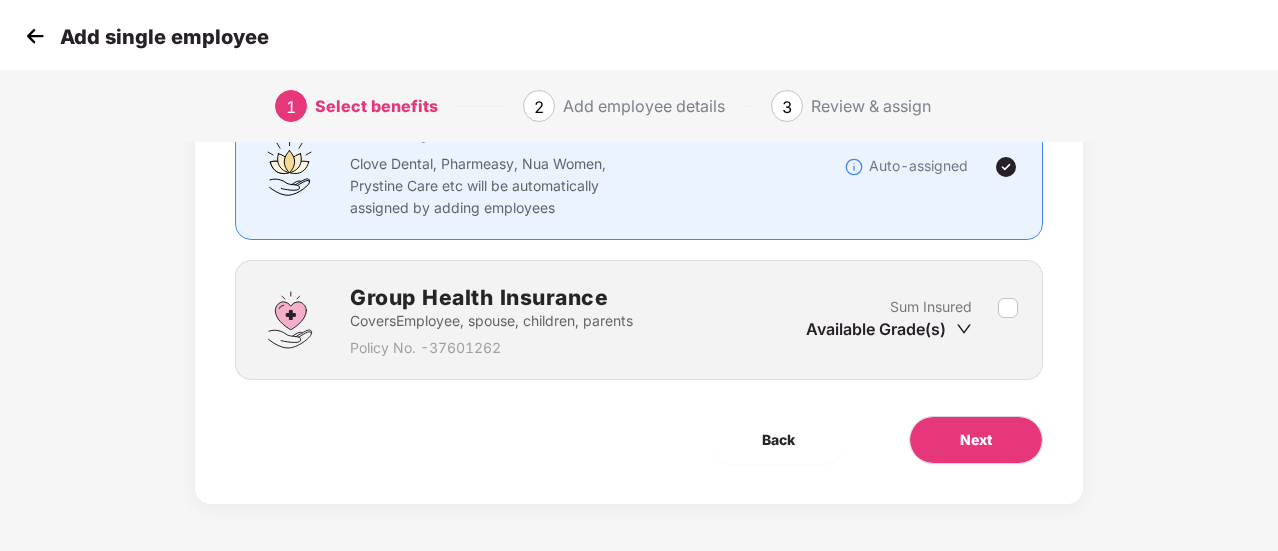 scroll, scrollTop: 186, scrollLeft: 0, axis: vertical 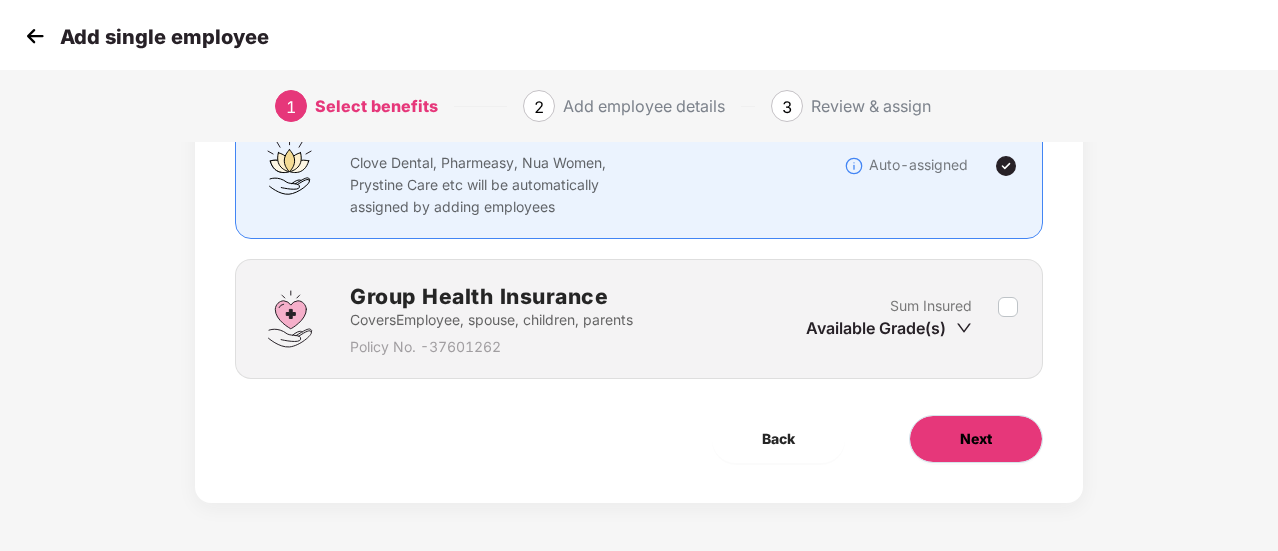 click on "Next" at bounding box center (976, 439) 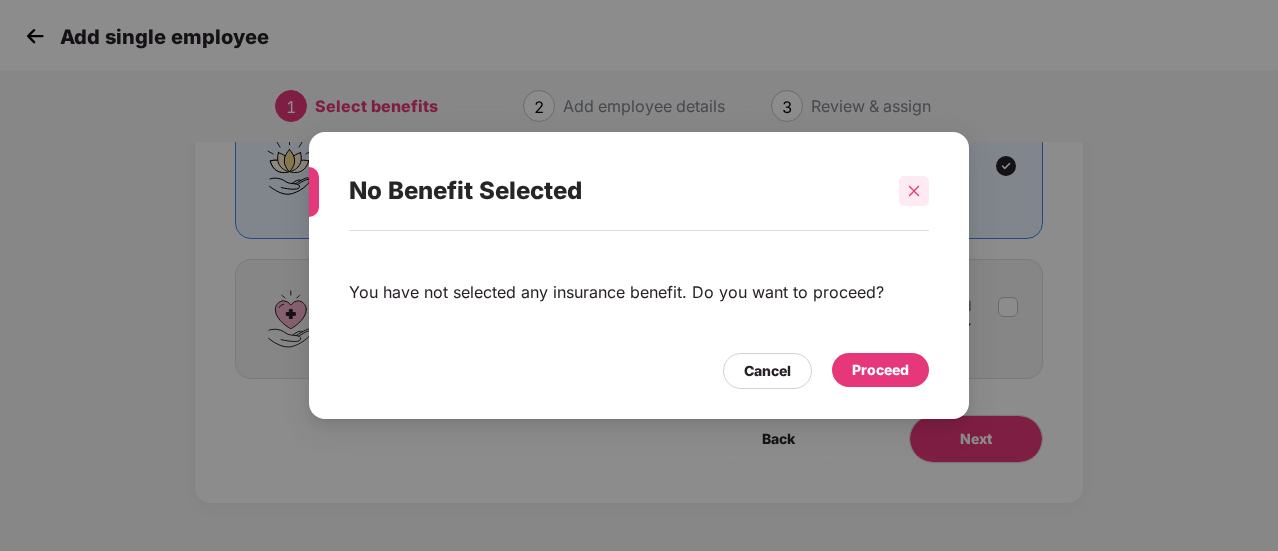 click 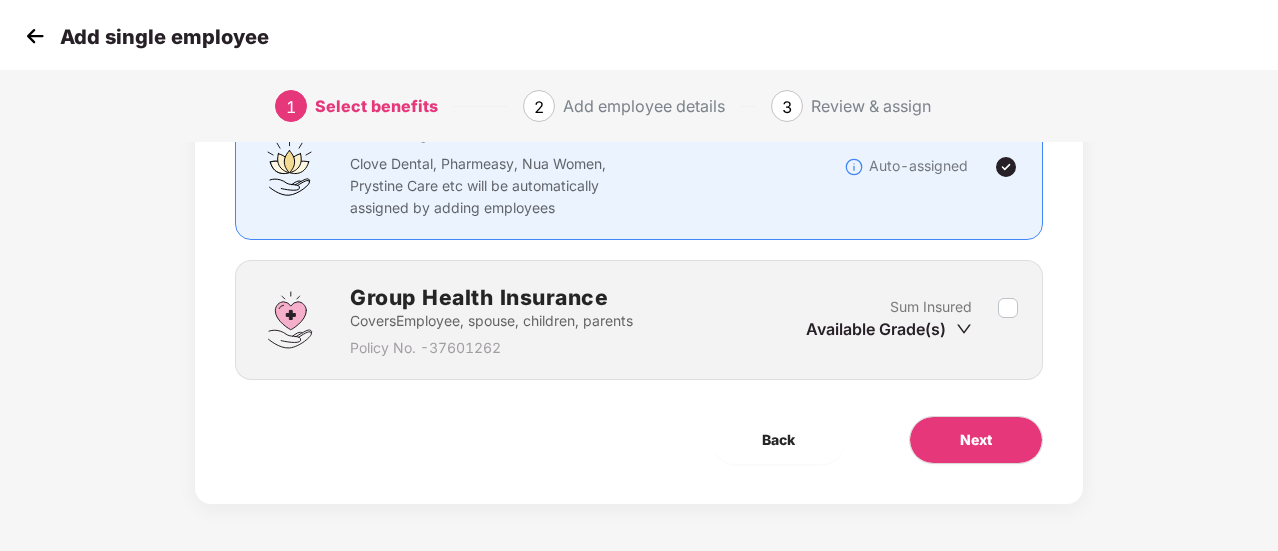 scroll, scrollTop: 186, scrollLeft: 0, axis: vertical 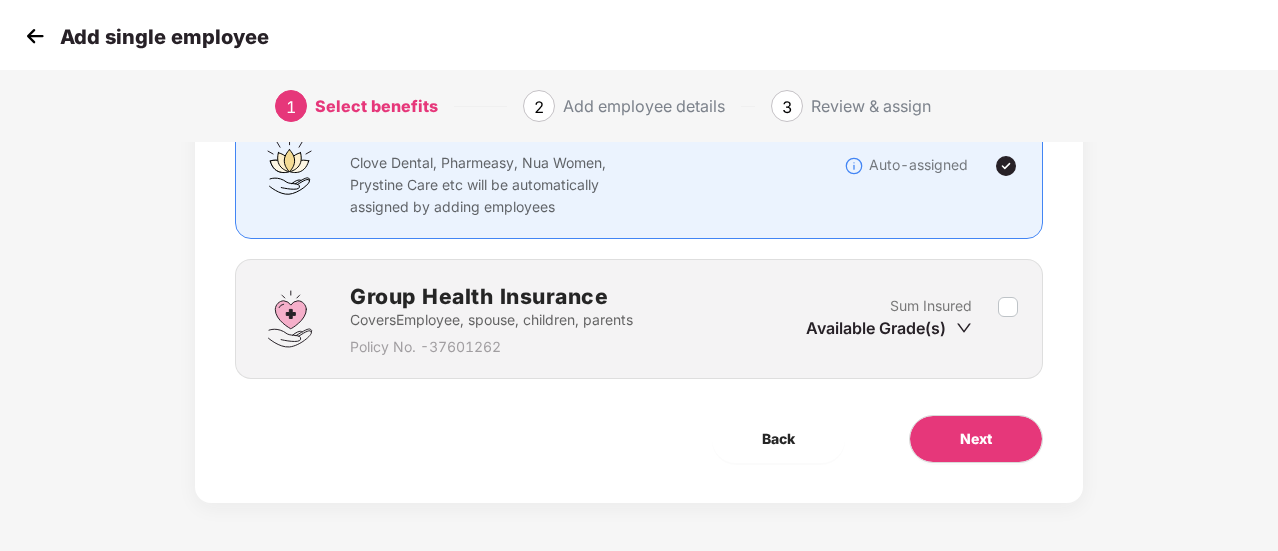 click on "Auto-assigned" at bounding box center (918, 165) 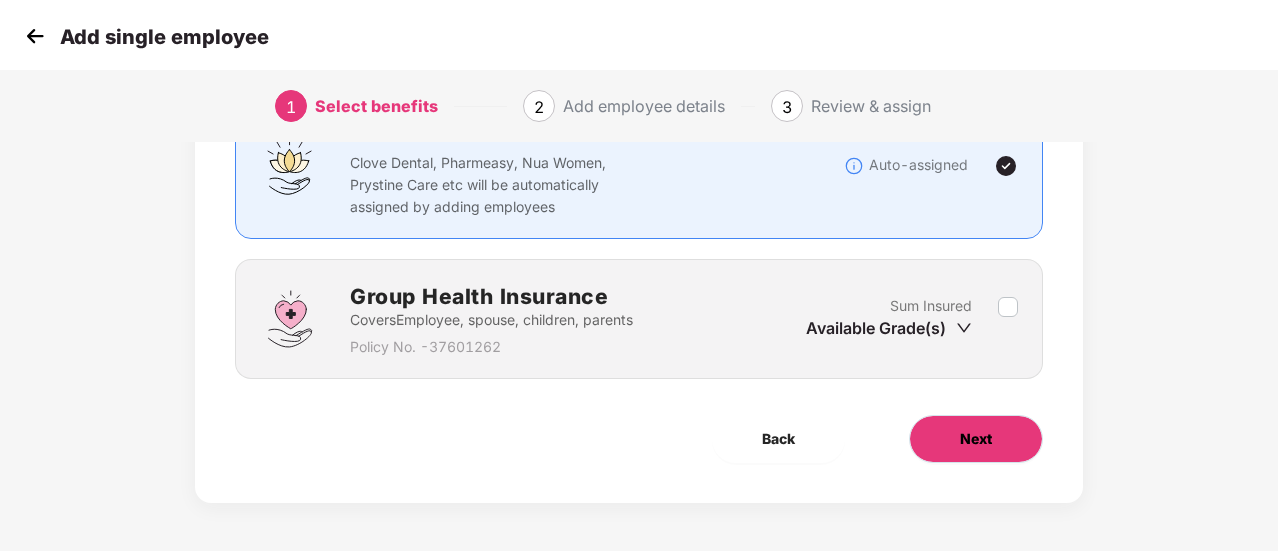 click on "Next" at bounding box center (976, 439) 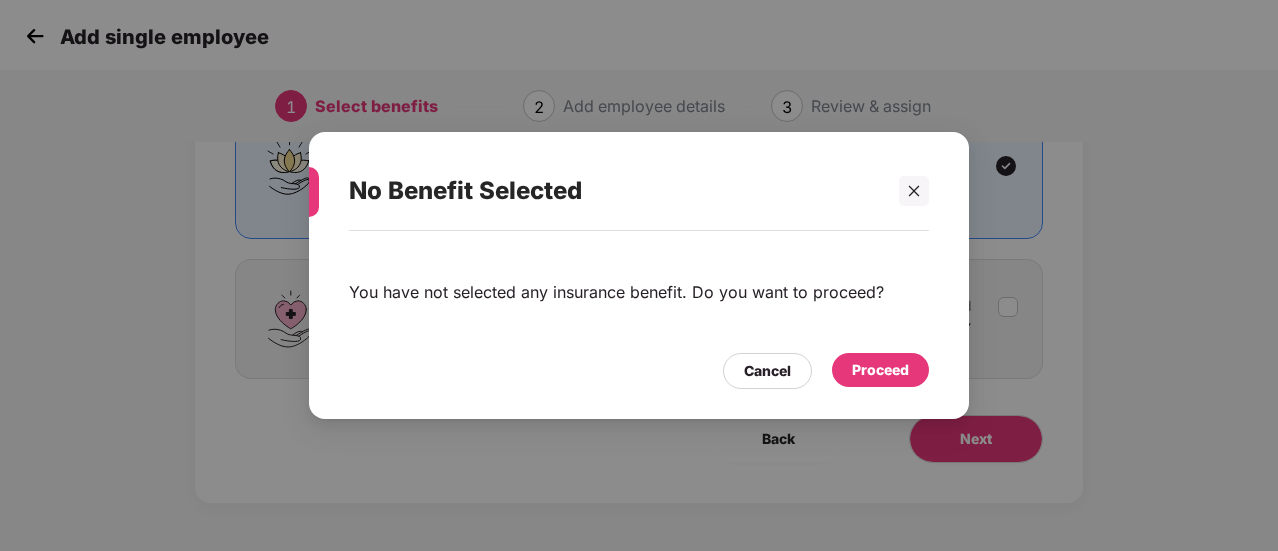 click on "Proceed" at bounding box center [880, 370] 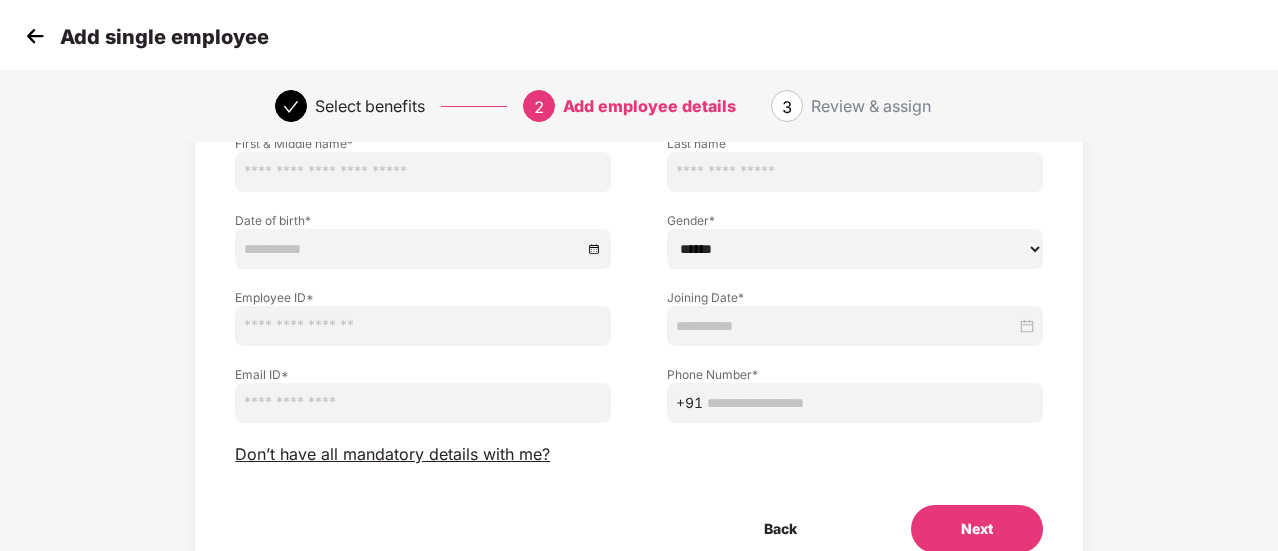 scroll, scrollTop: 160, scrollLeft: 0, axis: vertical 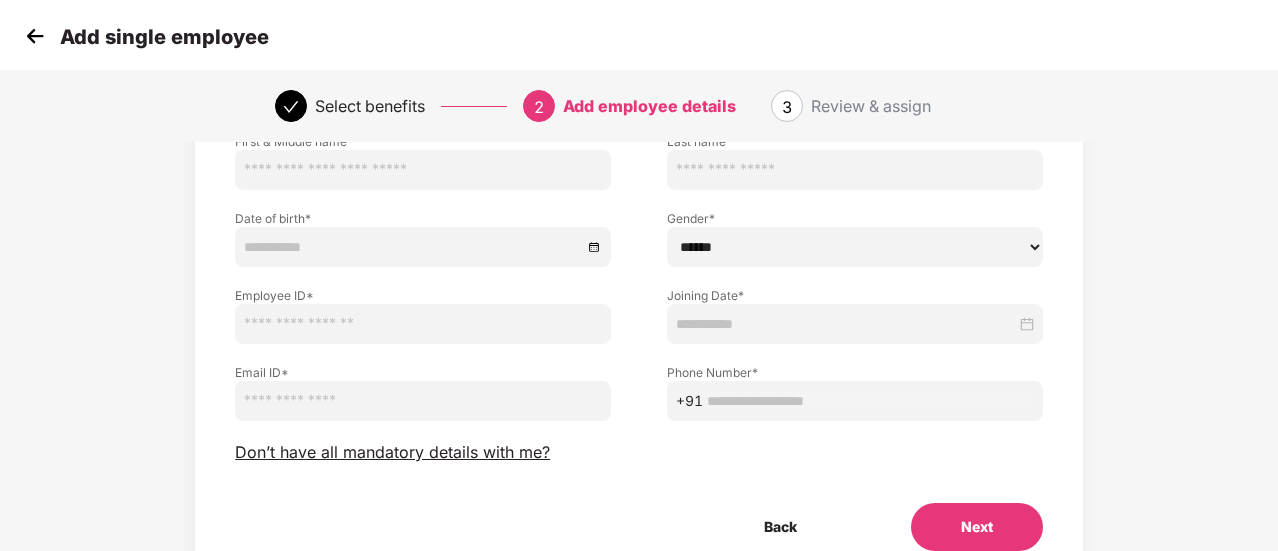 click on "Next" at bounding box center (977, 527) 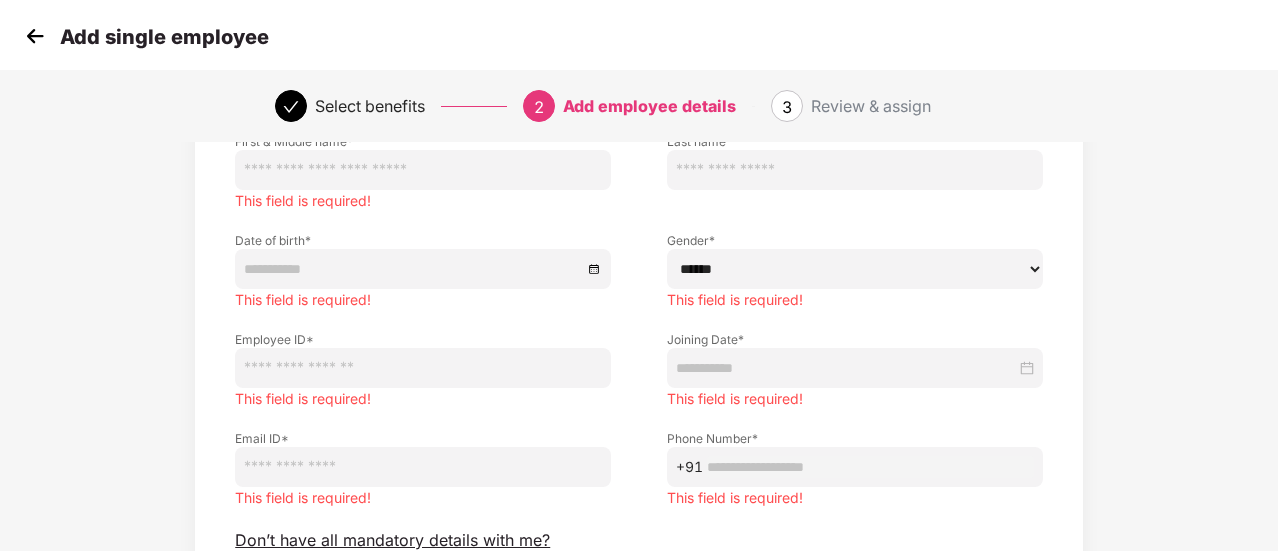 type 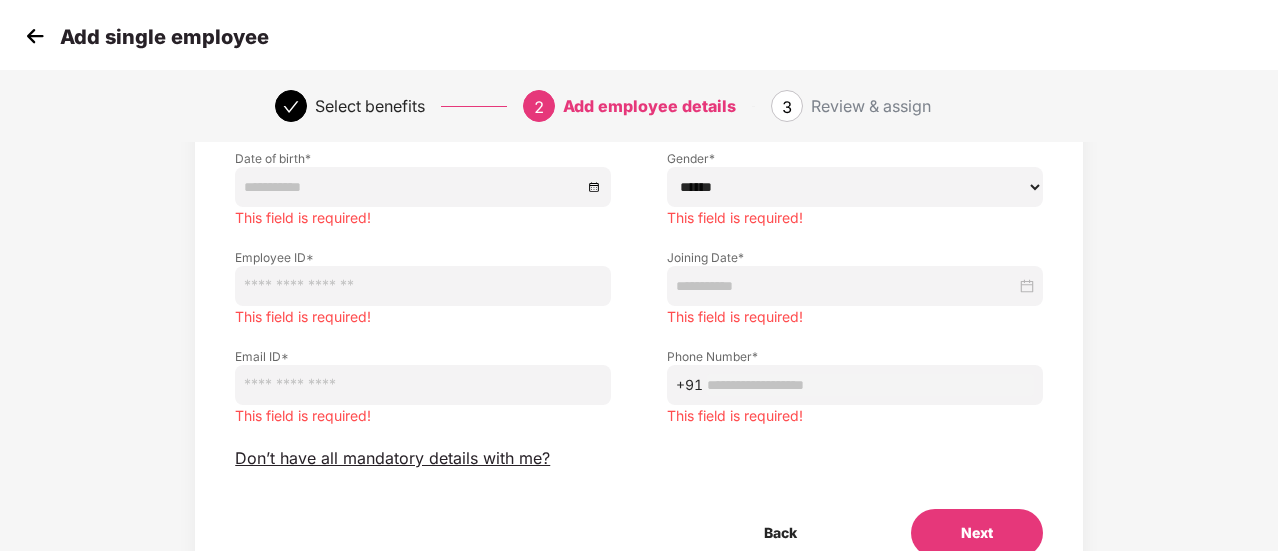 scroll, scrollTop: 280, scrollLeft: 0, axis: vertical 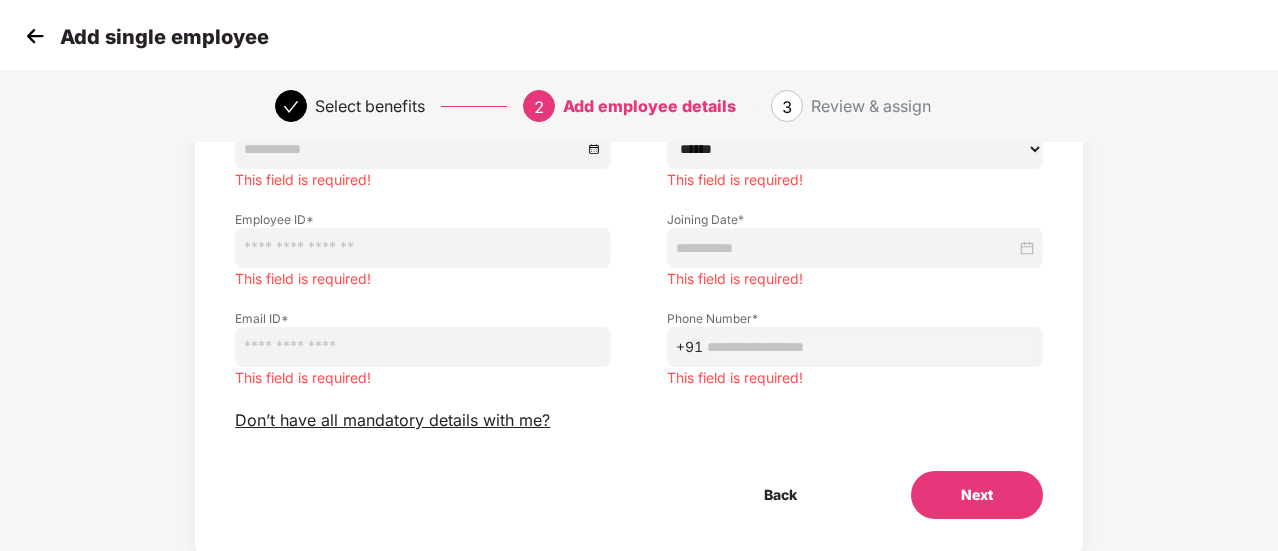 click at bounding box center [35, 36] 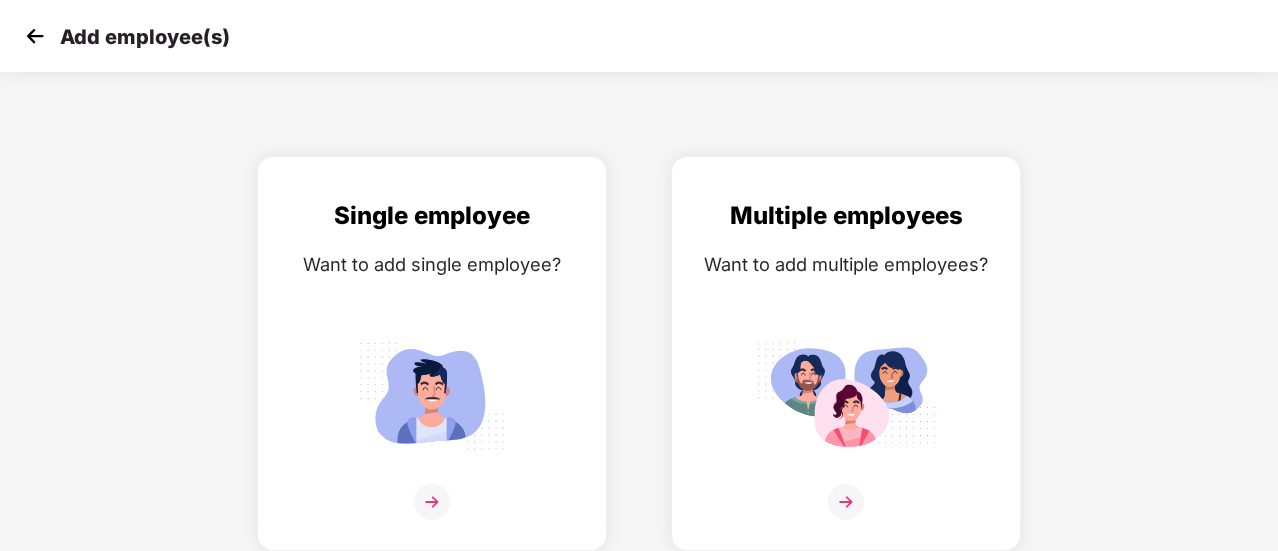 scroll, scrollTop: 0, scrollLeft: 0, axis: both 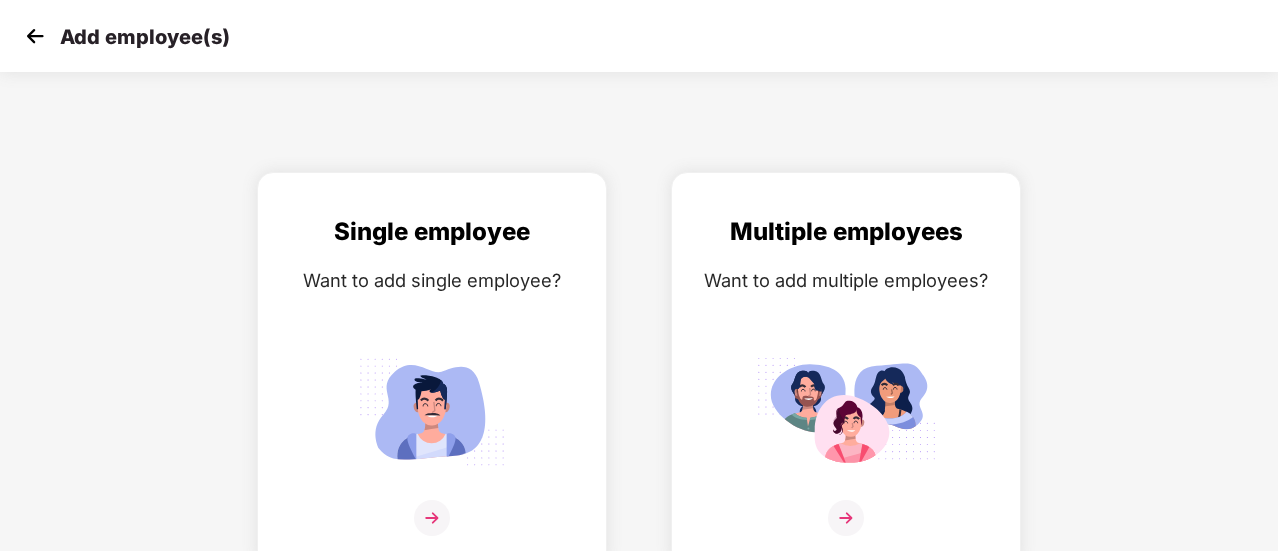 click at bounding box center (35, 36) 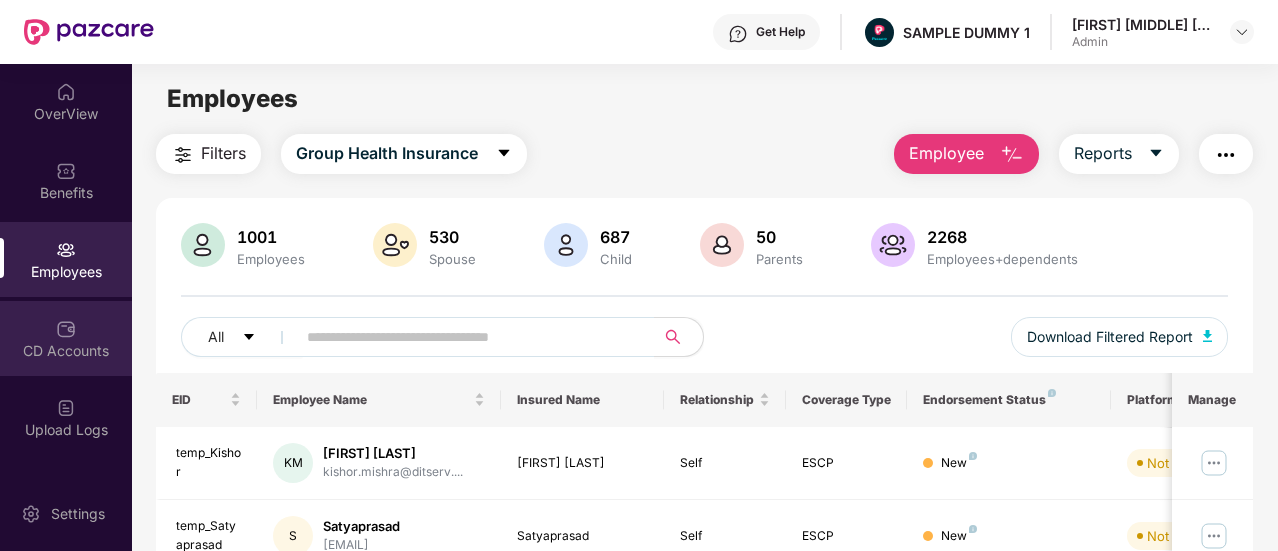 click on "CD Accounts" at bounding box center [66, 338] 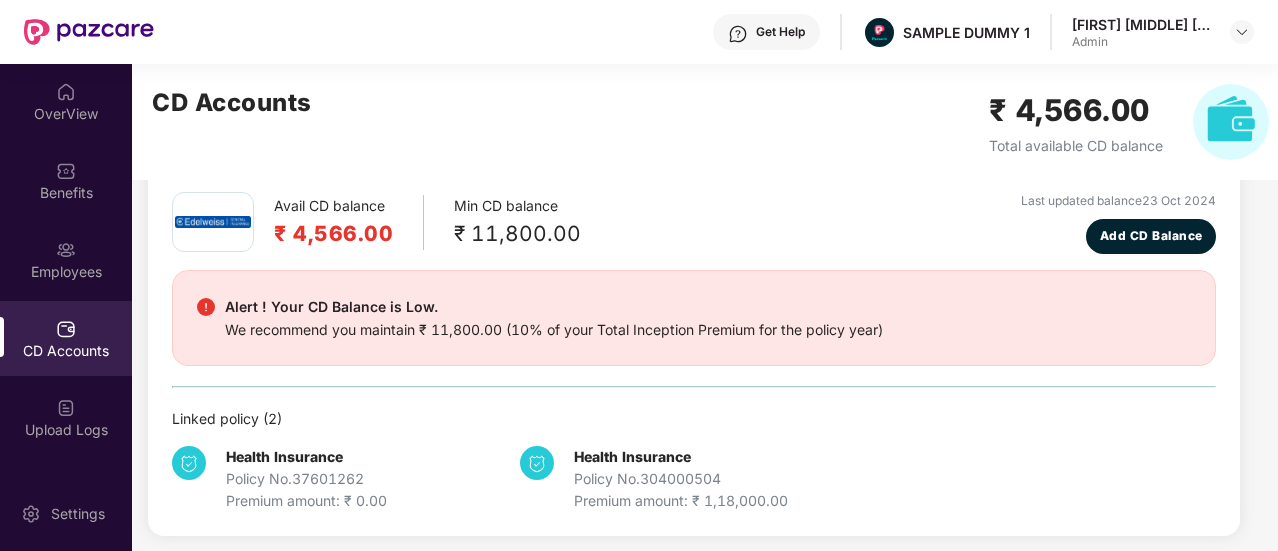scroll, scrollTop: 96, scrollLeft: 0, axis: vertical 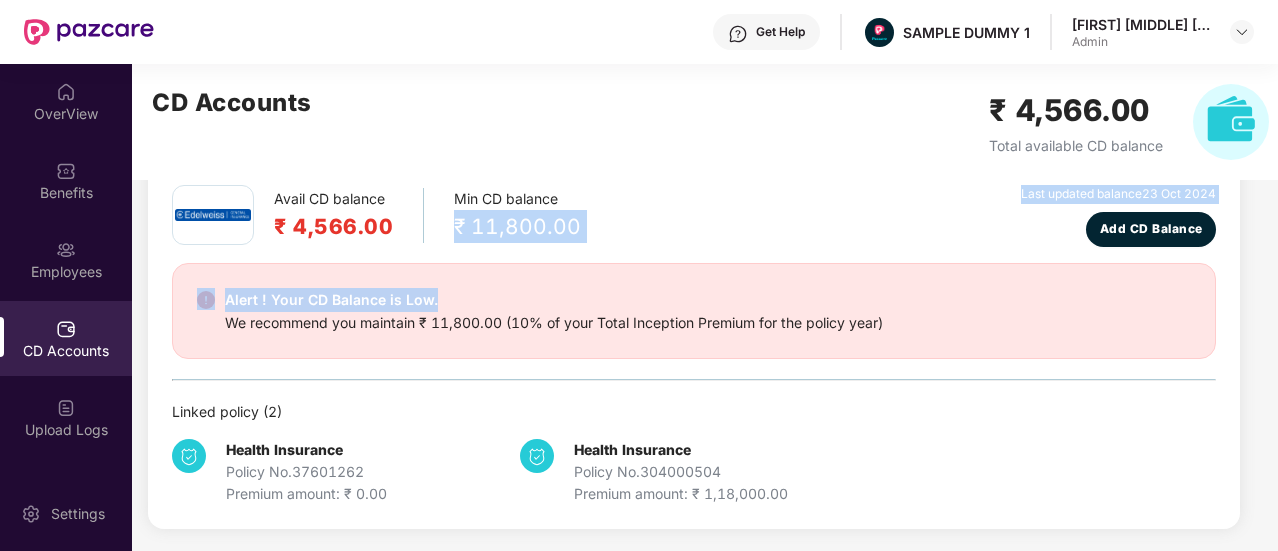 drag, startPoint x: 636, startPoint y: 299, endPoint x: 780, endPoint y: 260, distance: 149.1878 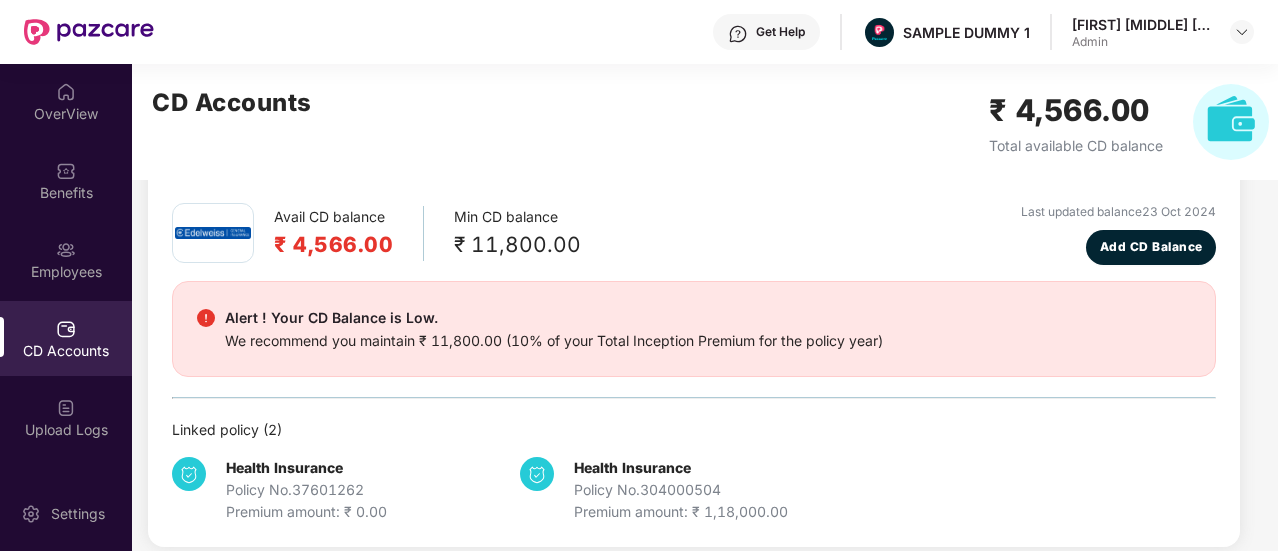 scroll, scrollTop: 80, scrollLeft: 0, axis: vertical 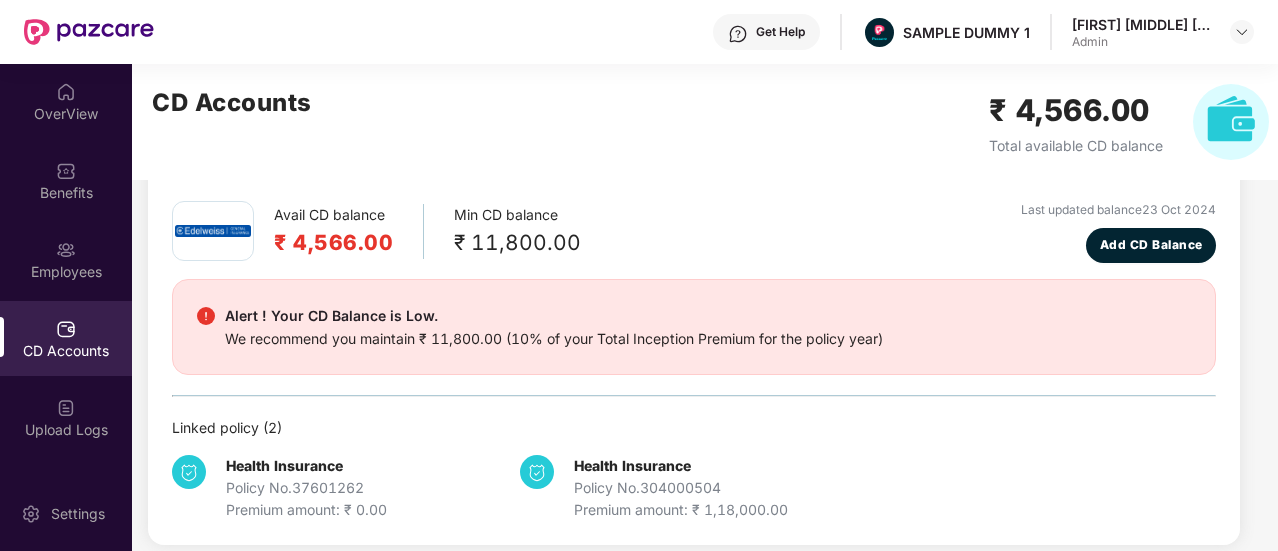 click on "CD Accounts" at bounding box center [66, 338] 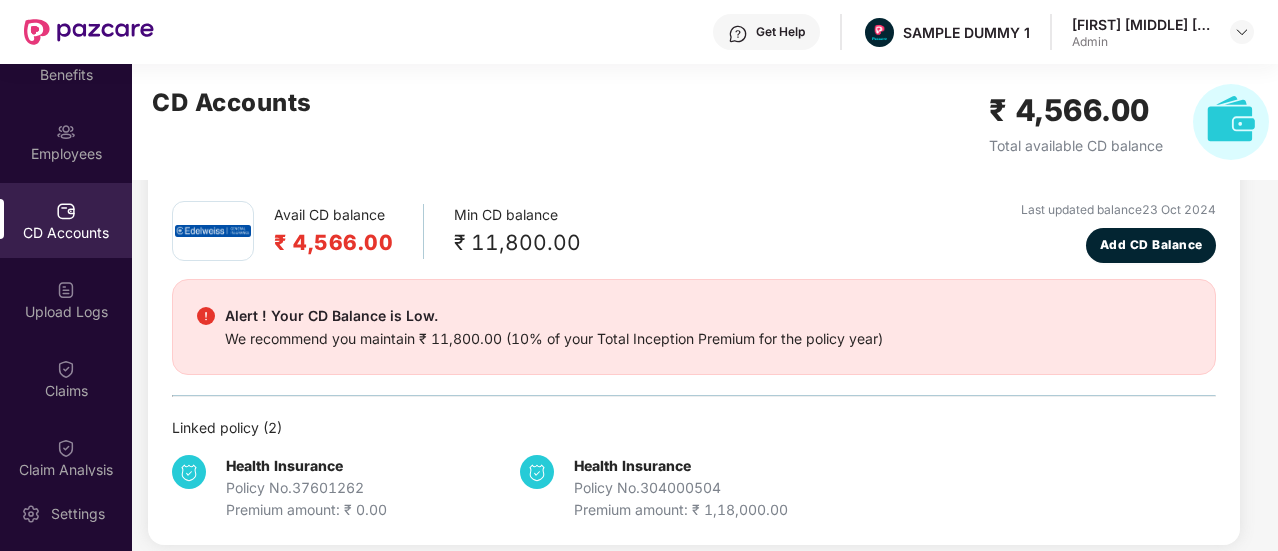 scroll, scrollTop: 122, scrollLeft: 0, axis: vertical 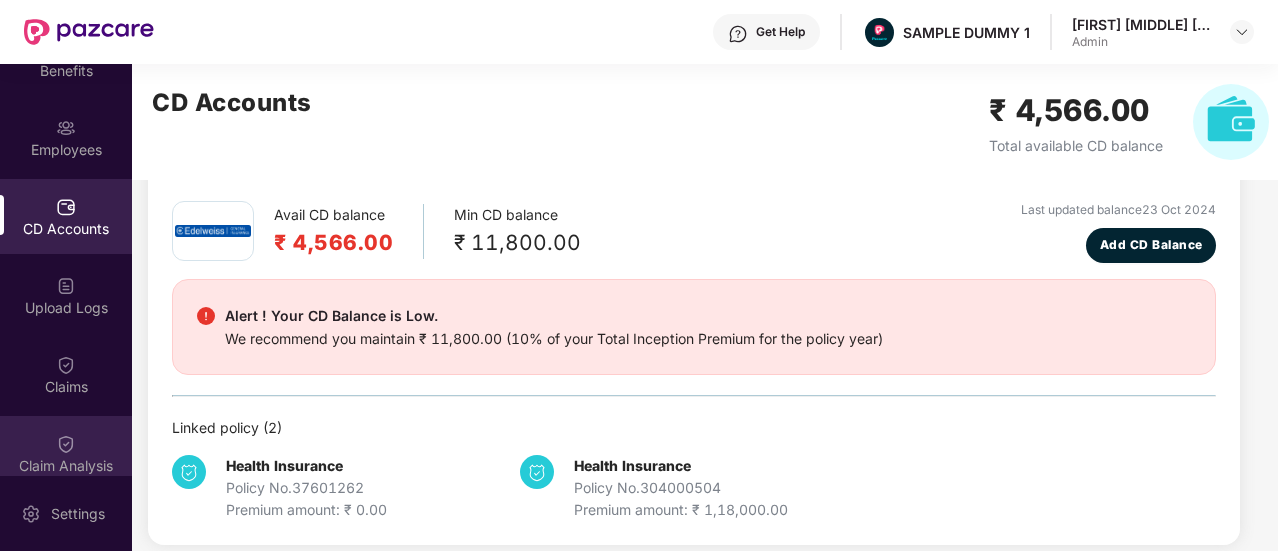 click on "Claim Analysis" at bounding box center (66, 453) 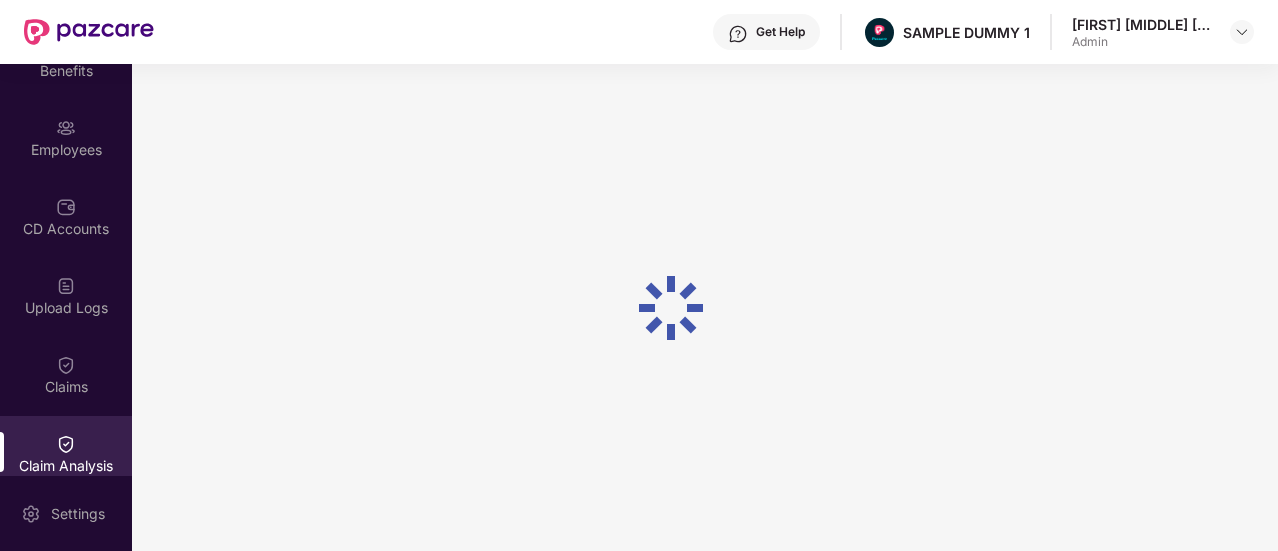 scroll, scrollTop: 0, scrollLeft: 0, axis: both 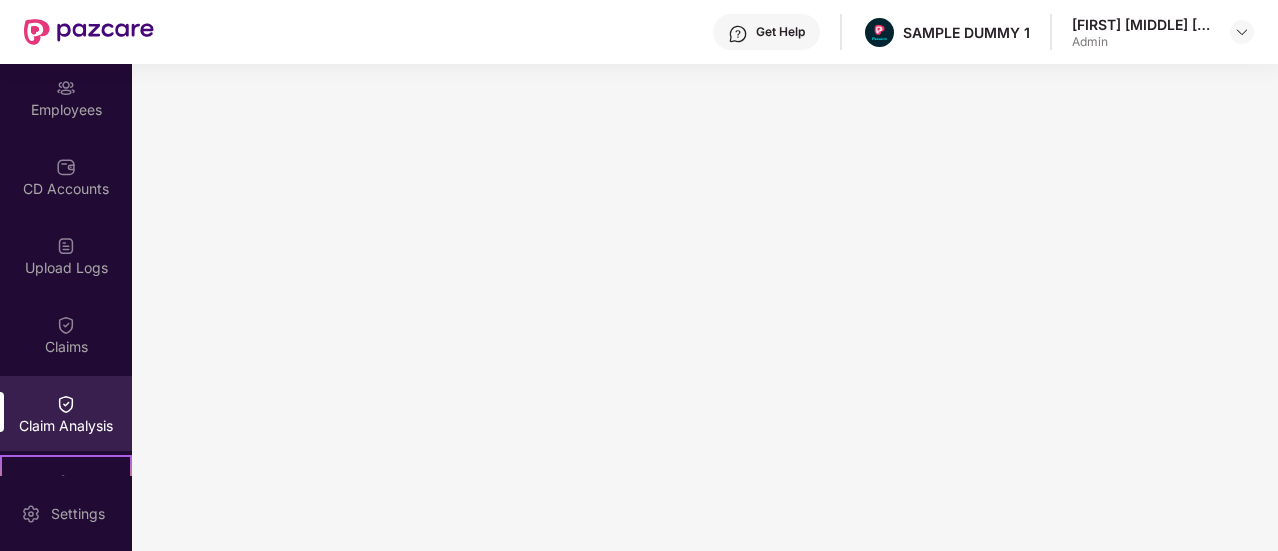 click at bounding box center [738, 34] 